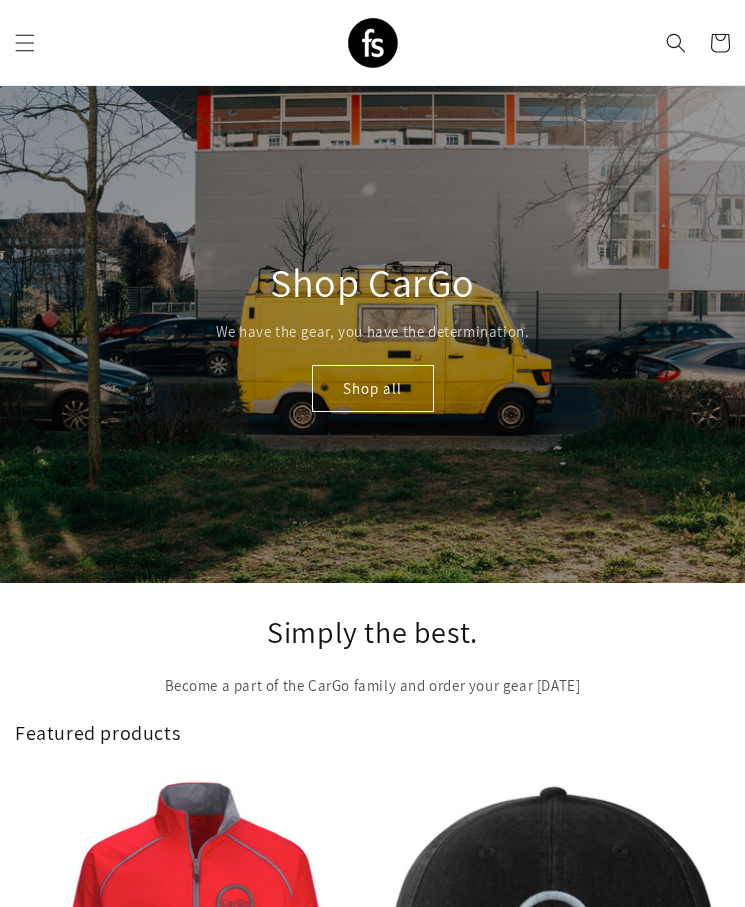 scroll, scrollTop: 16, scrollLeft: 0, axis: vertical 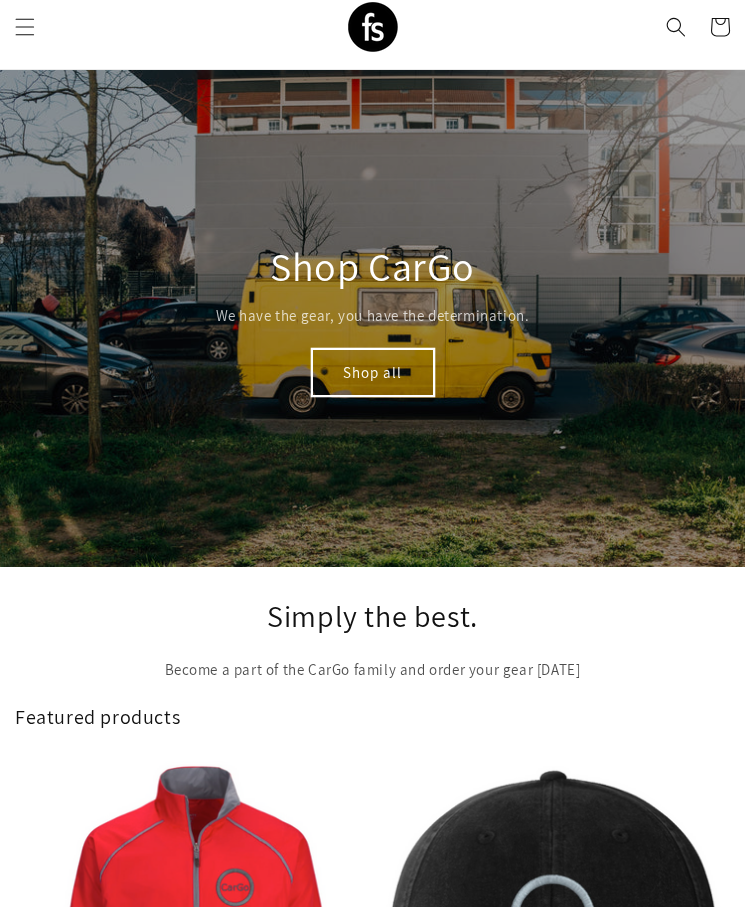 click on "Shop all" at bounding box center [373, 372] 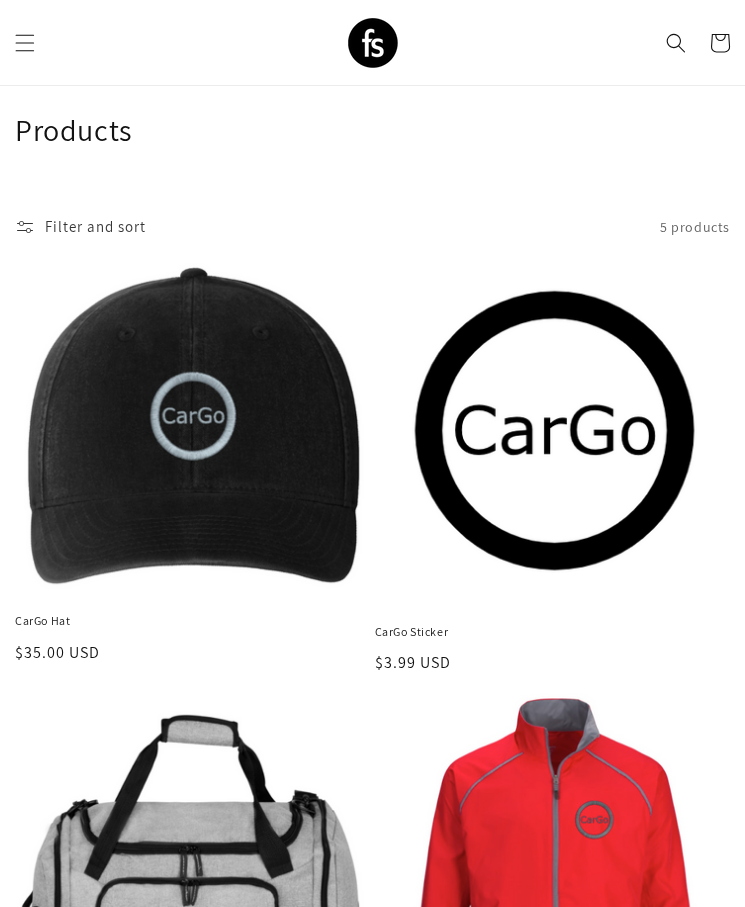 scroll, scrollTop: 40, scrollLeft: 0, axis: vertical 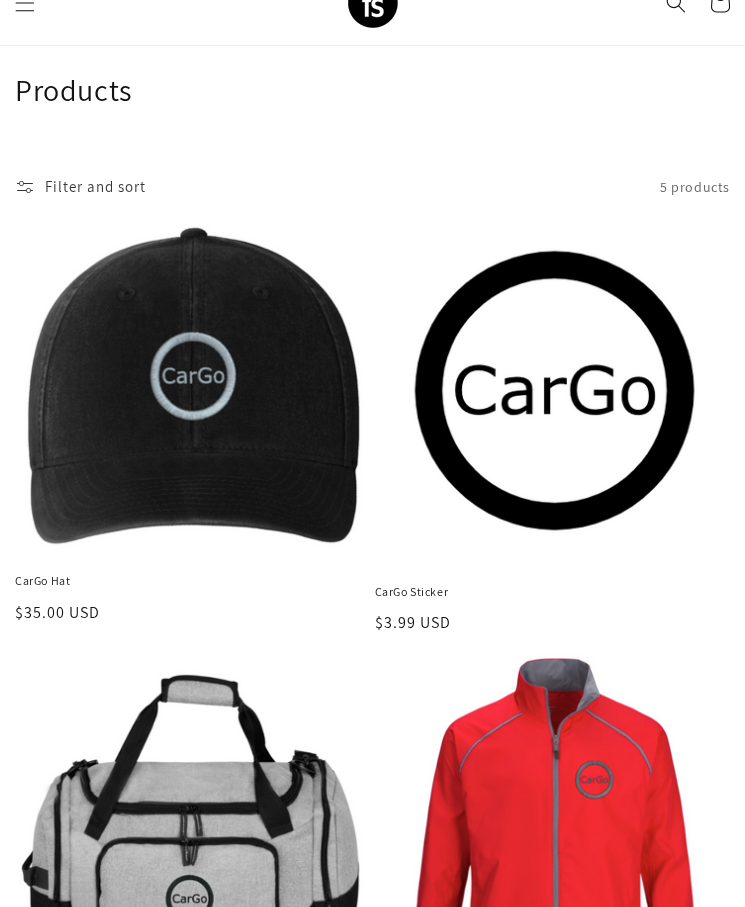 click on "CarGo Sticker" at bounding box center [553, 592] 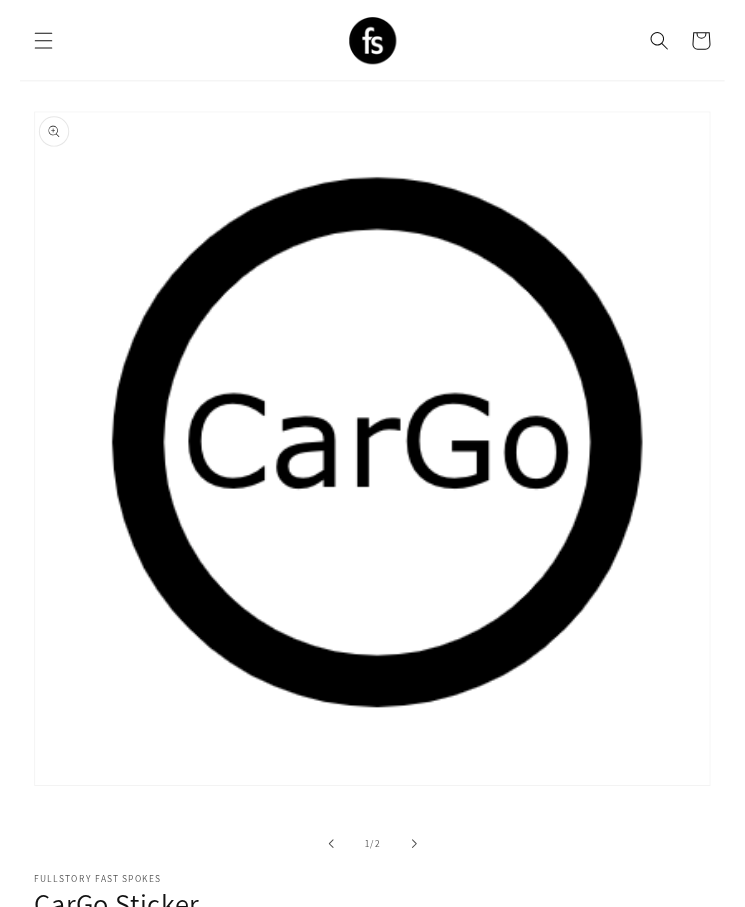 scroll, scrollTop: 0, scrollLeft: 0, axis: both 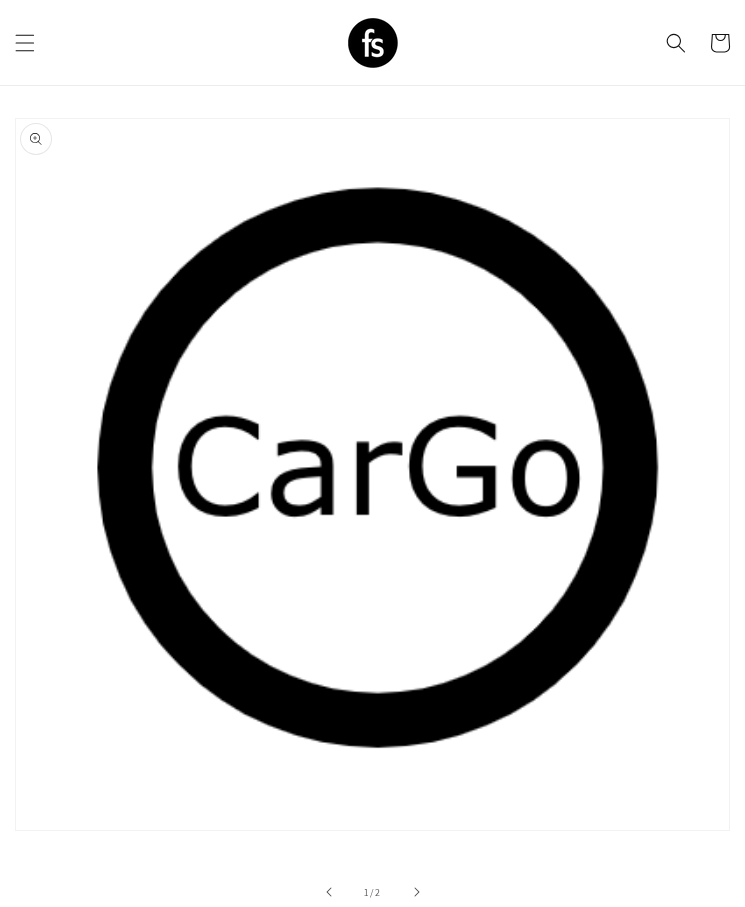 click on "Increase quantity for CarGo Sticker" at bounding box center (133, 1083) 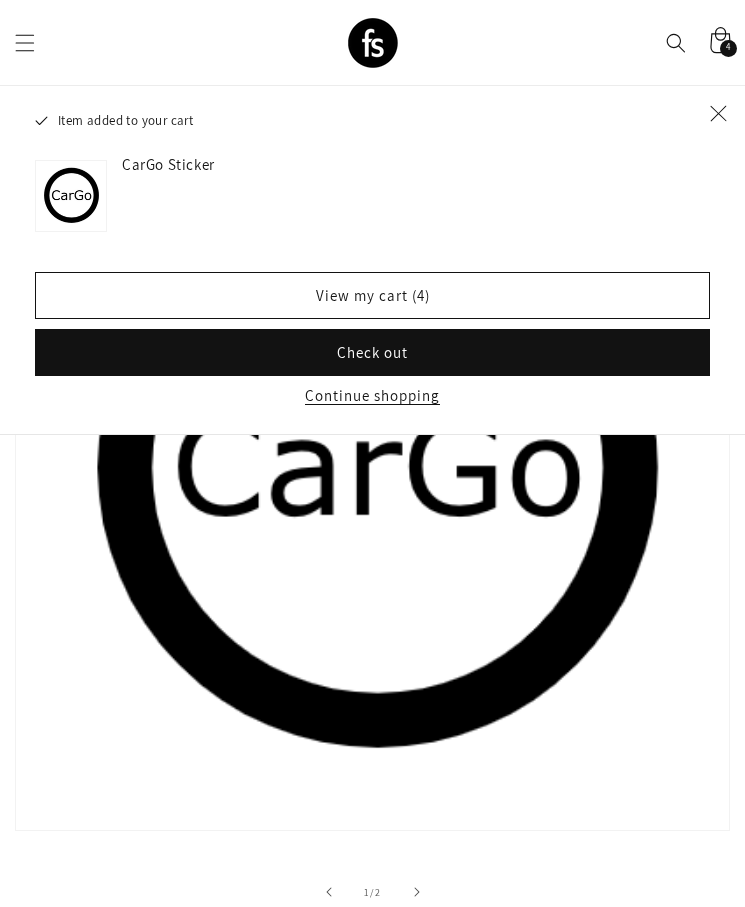 click 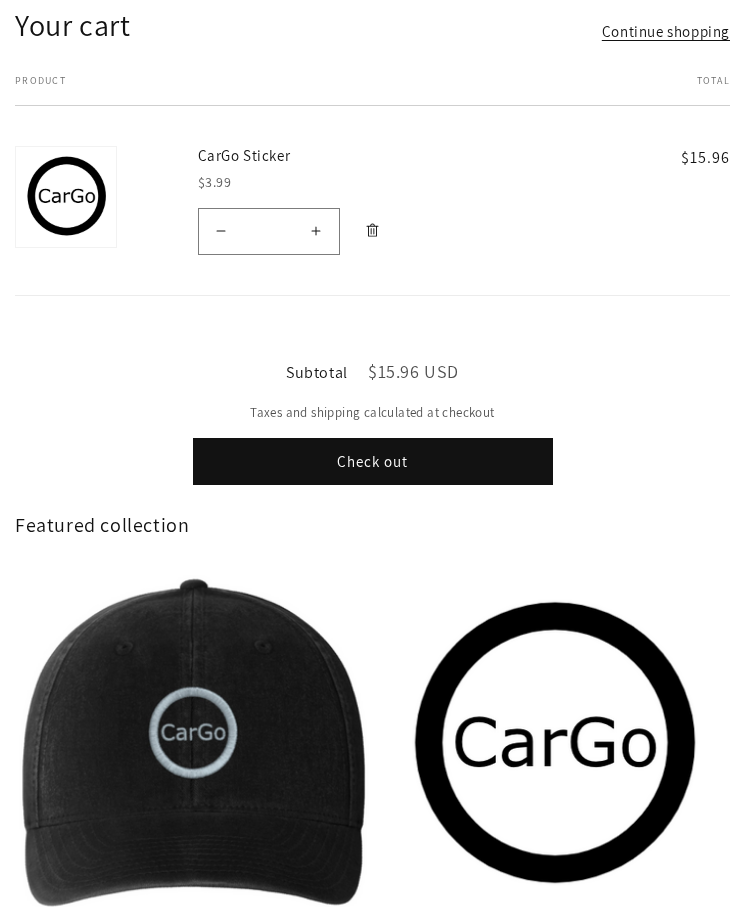 scroll, scrollTop: 0, scrollLeft: 0, axis: both 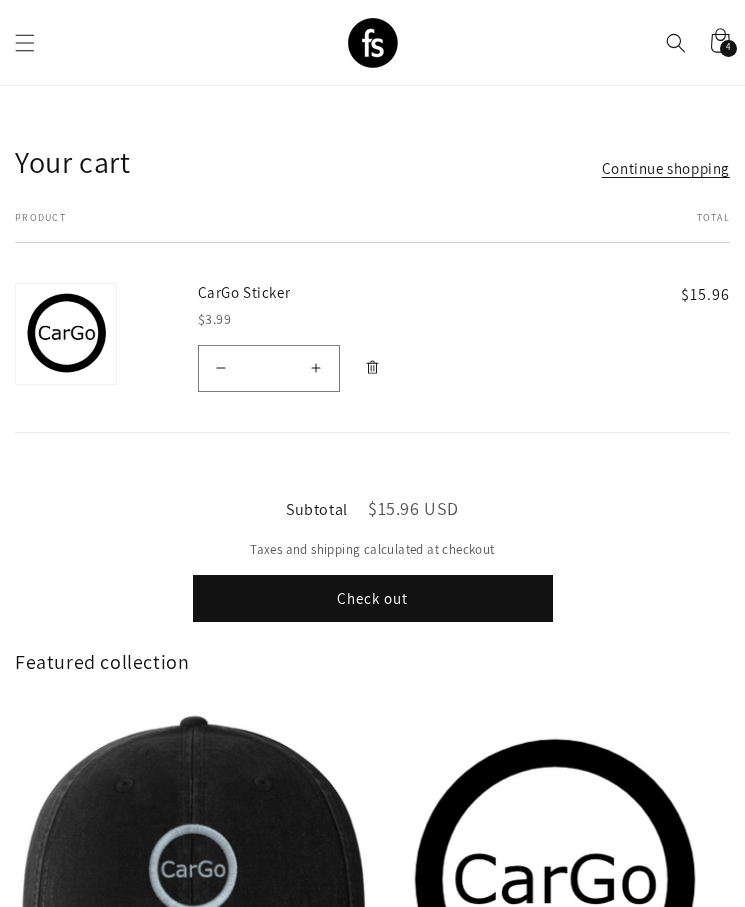 click on "Increase quantity for CarGo Sticker" at bounding box center [316, 368] 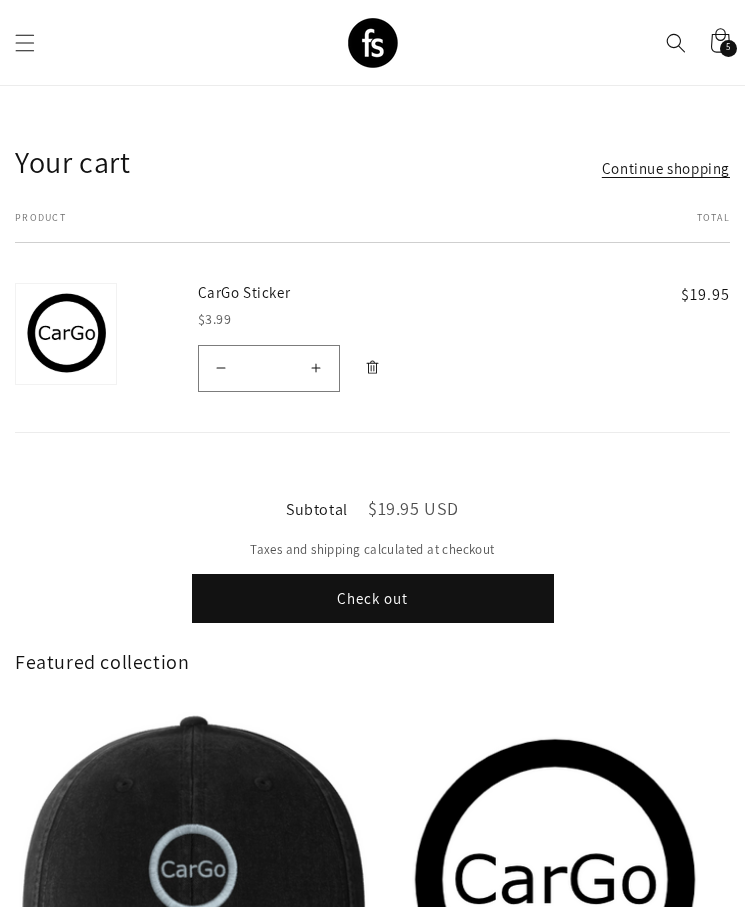 click on "Check out" at bounding box center (373, 598) 